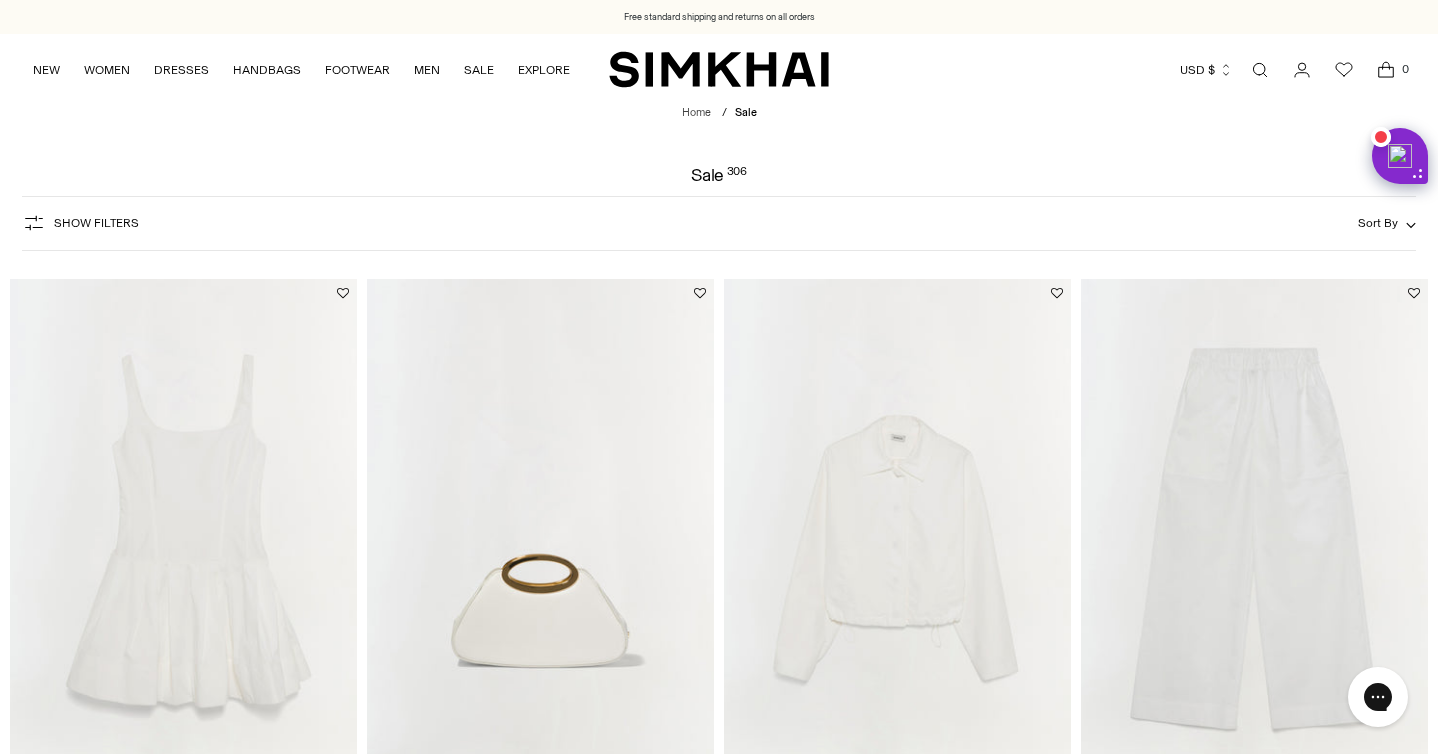 scroll, scrollTop: 235, scrollLeft: 0, axis: vertical 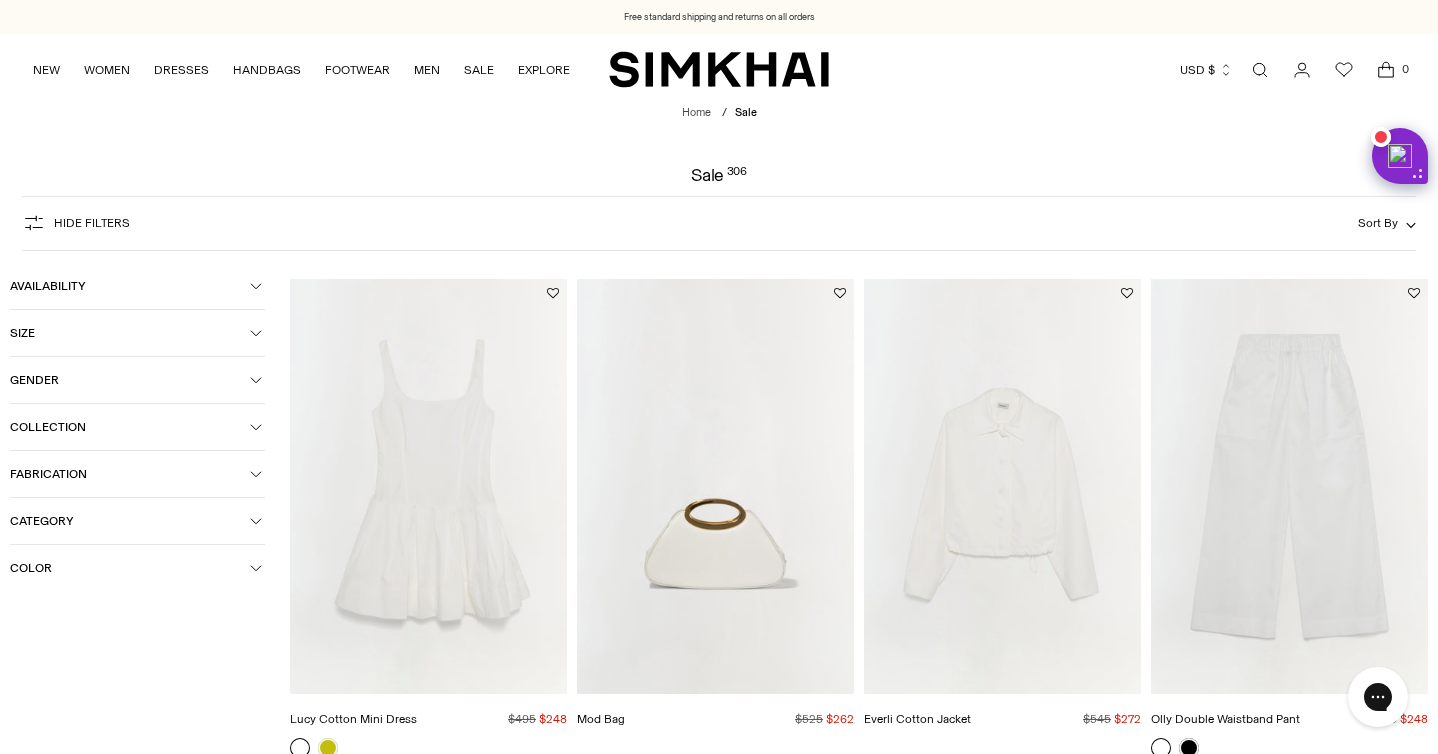 click on "Gender" at bounding box center [130, 380] 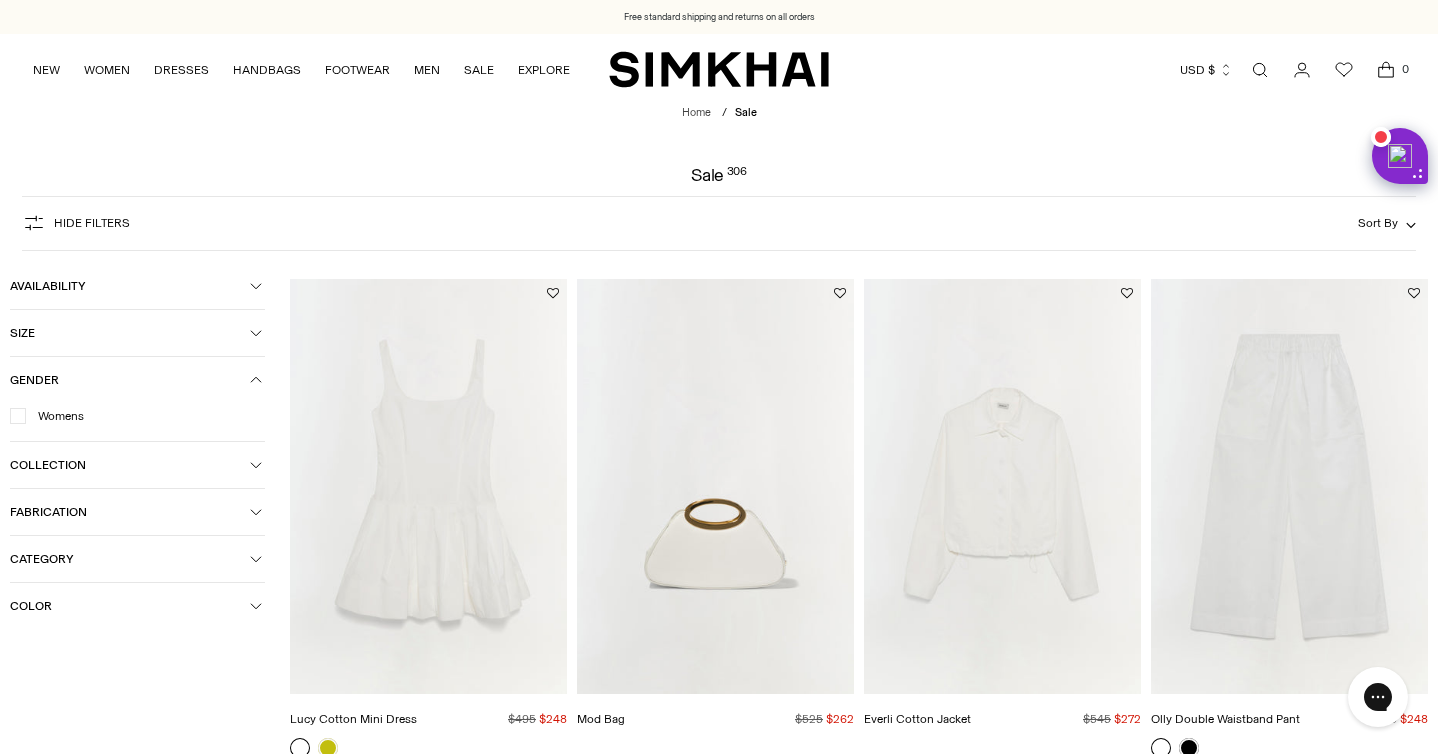 click on "Gender" at bounding box center [130, 380] 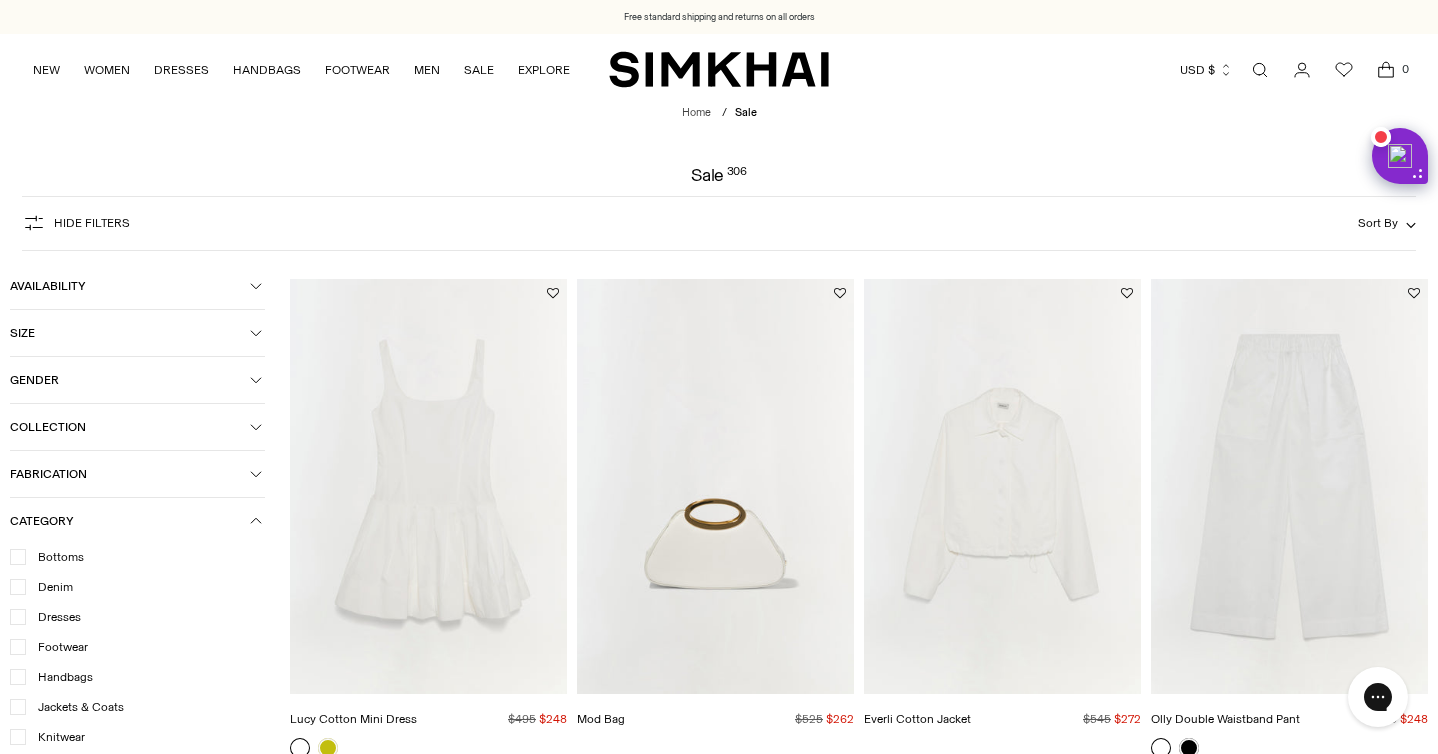 click on "Dresses" at bounding box center [53, 617] 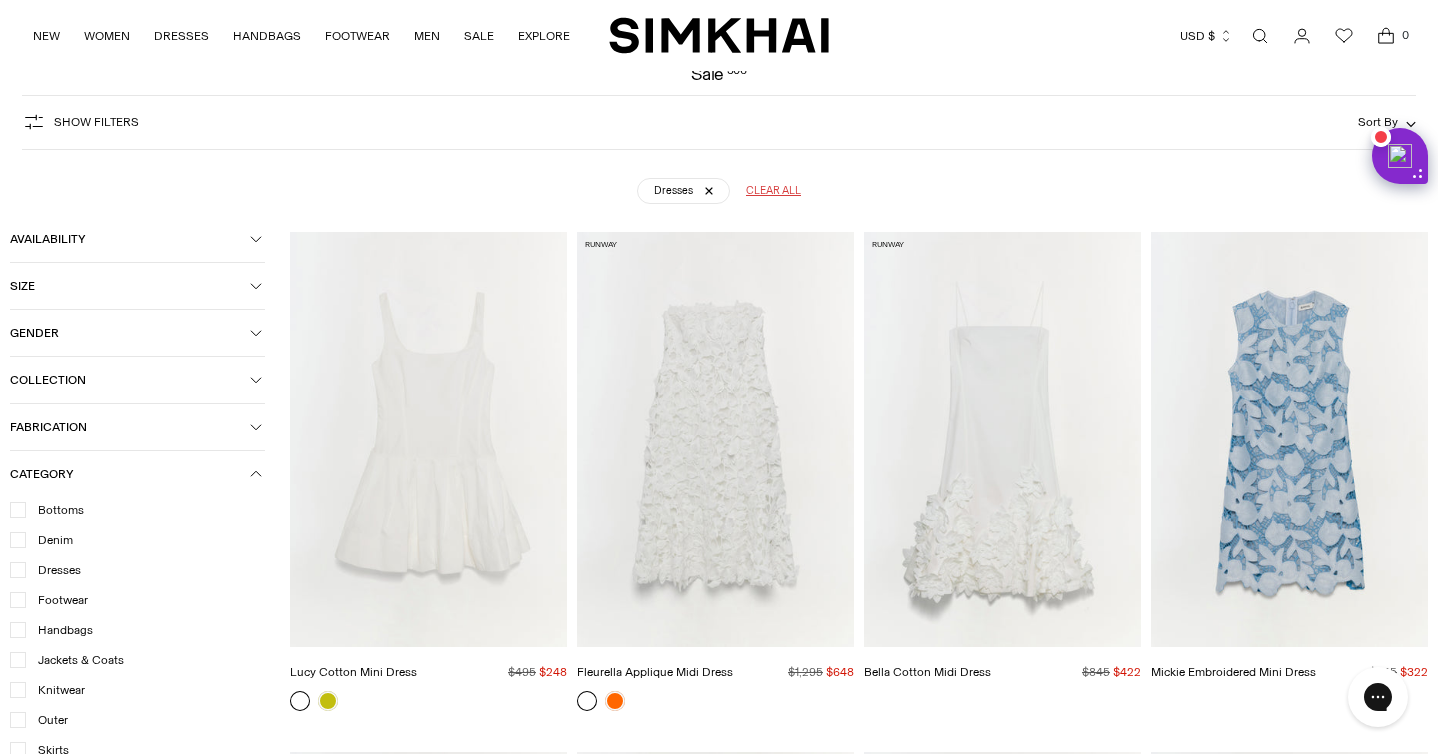 scroll, scrollTop: 148, scrollLeft: 0, axis: vertical 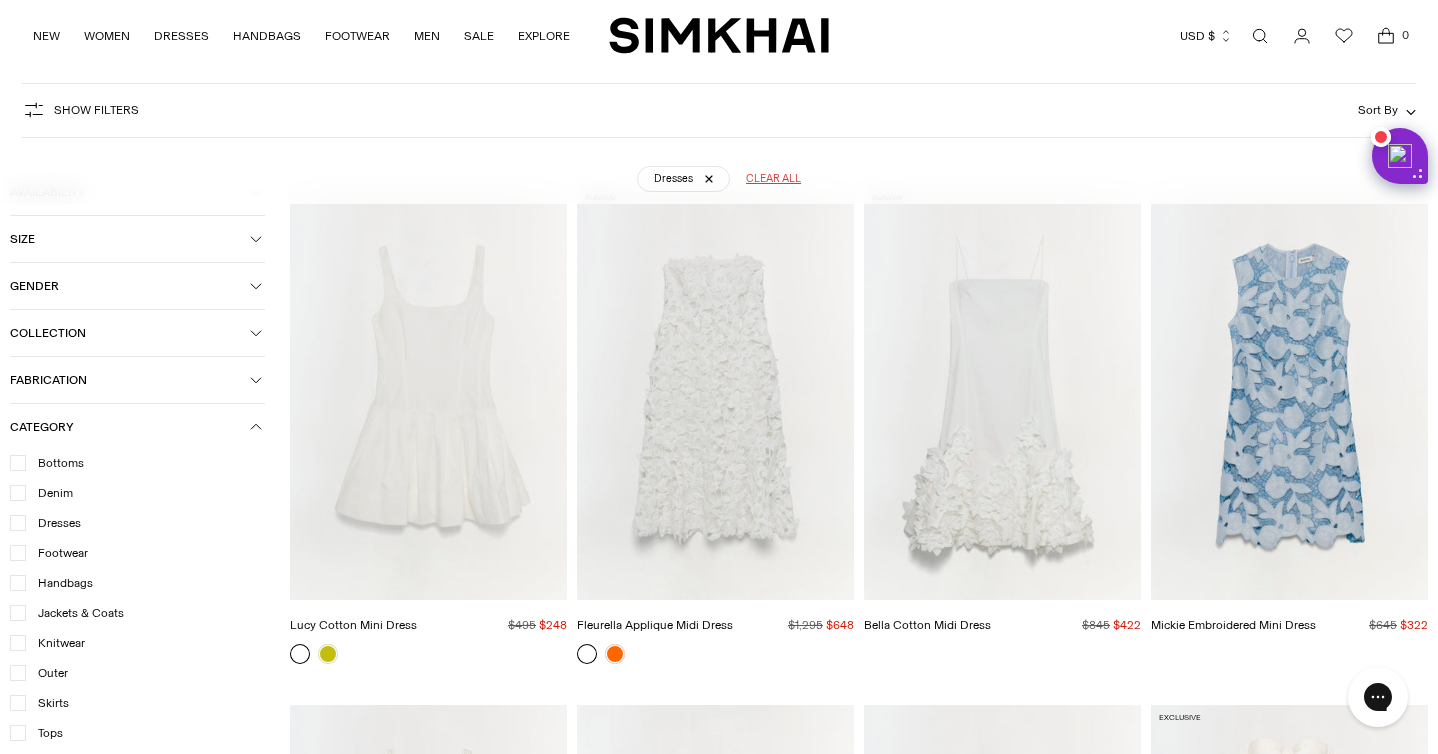click on "Show Filters" at bounding box center (96, 110) 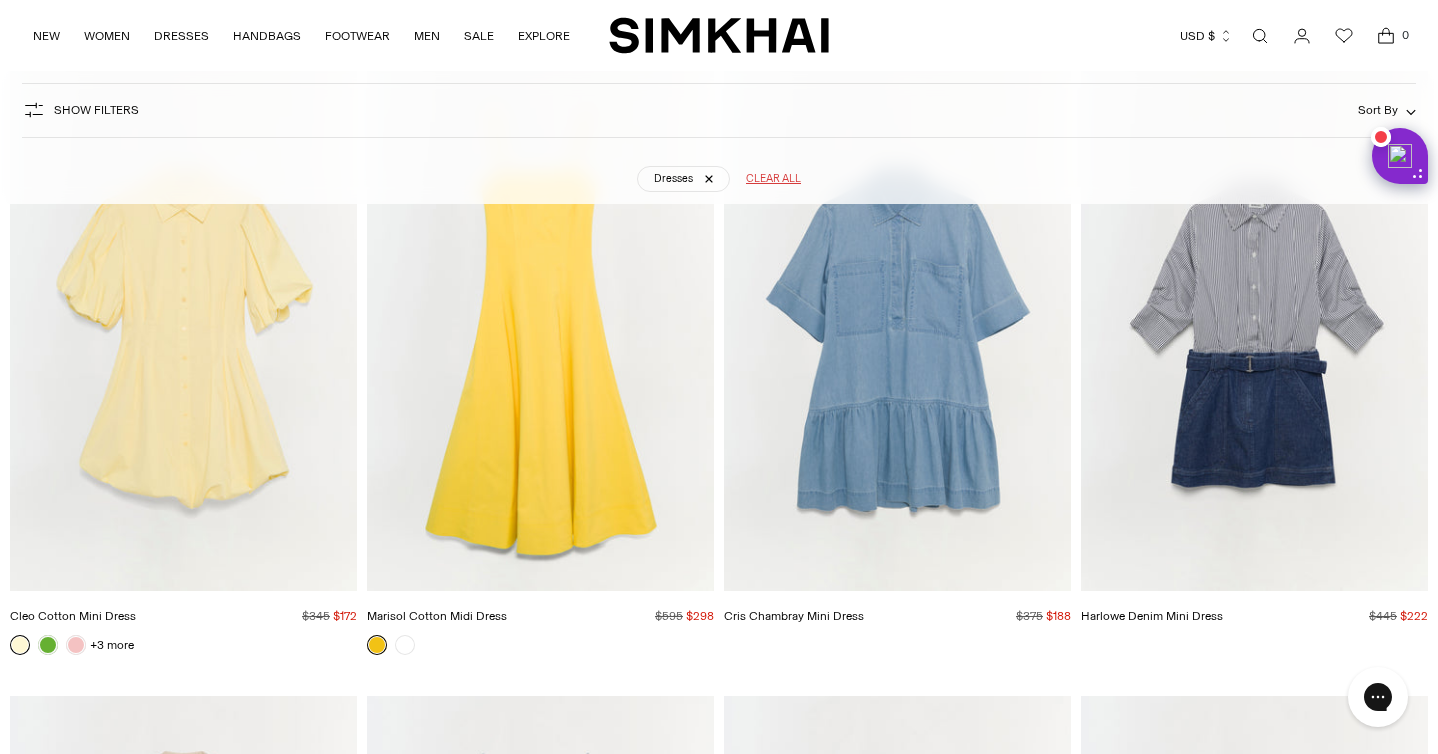 scroll, scrollTop: 2117, scrollLeft: 0, axis: vertical 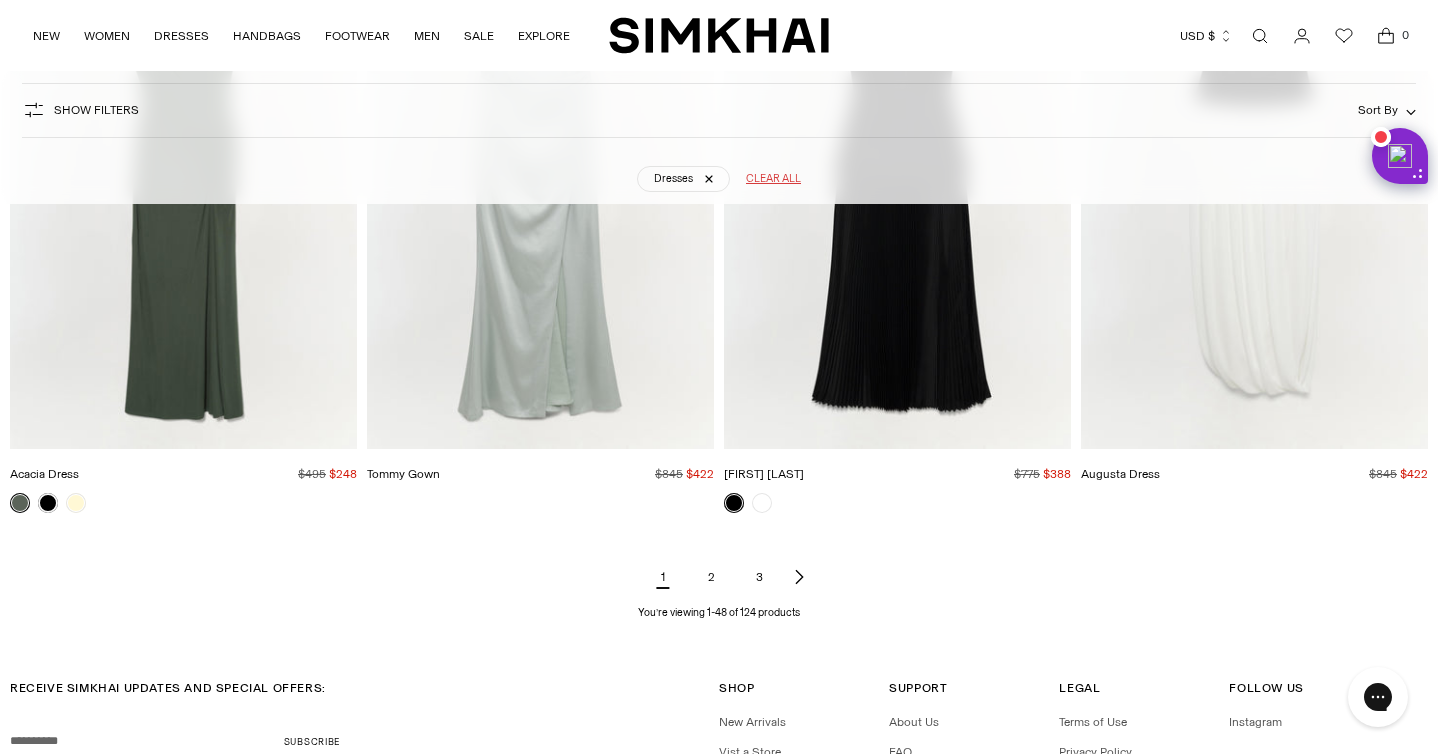 click on "2" at bounding box center (711, 577) 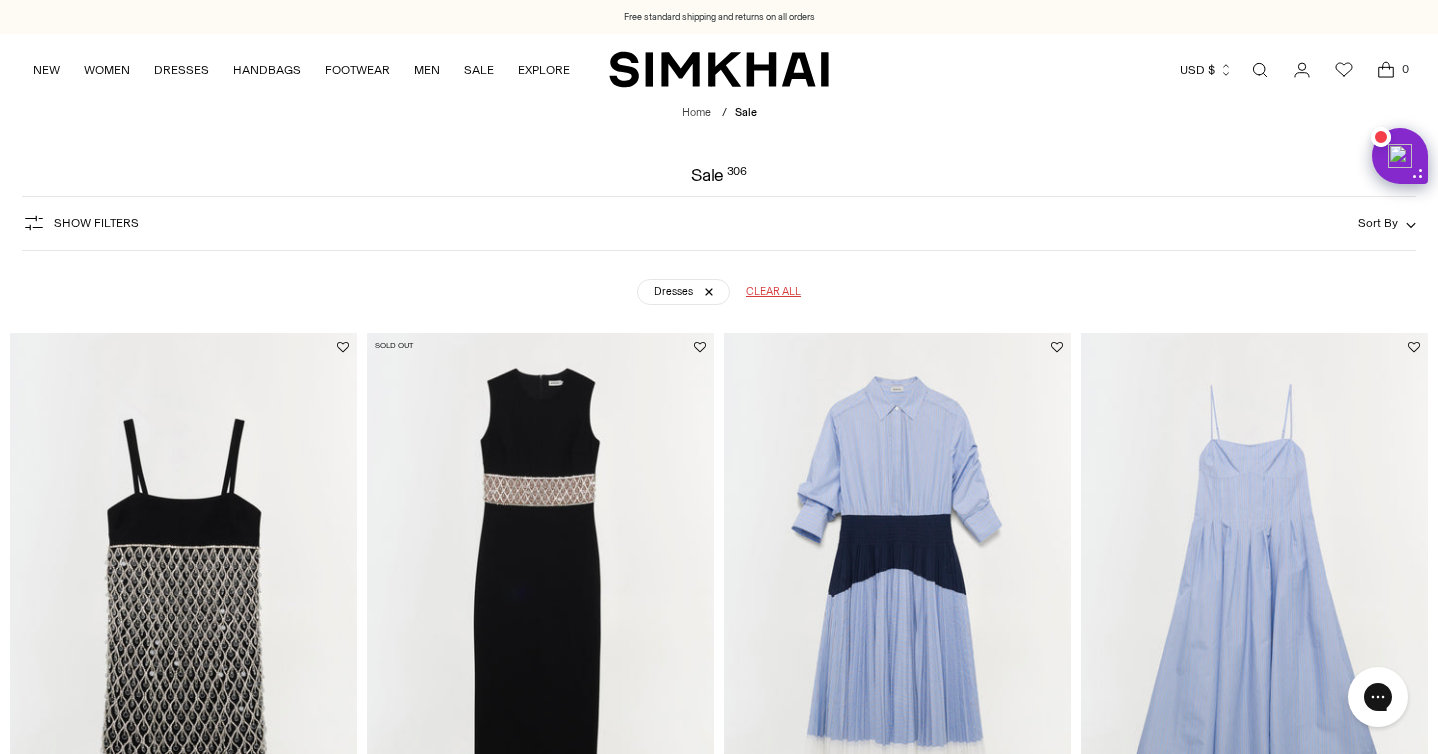 scroll, scrollTop: 0, scrollLeft: 0, axis: both 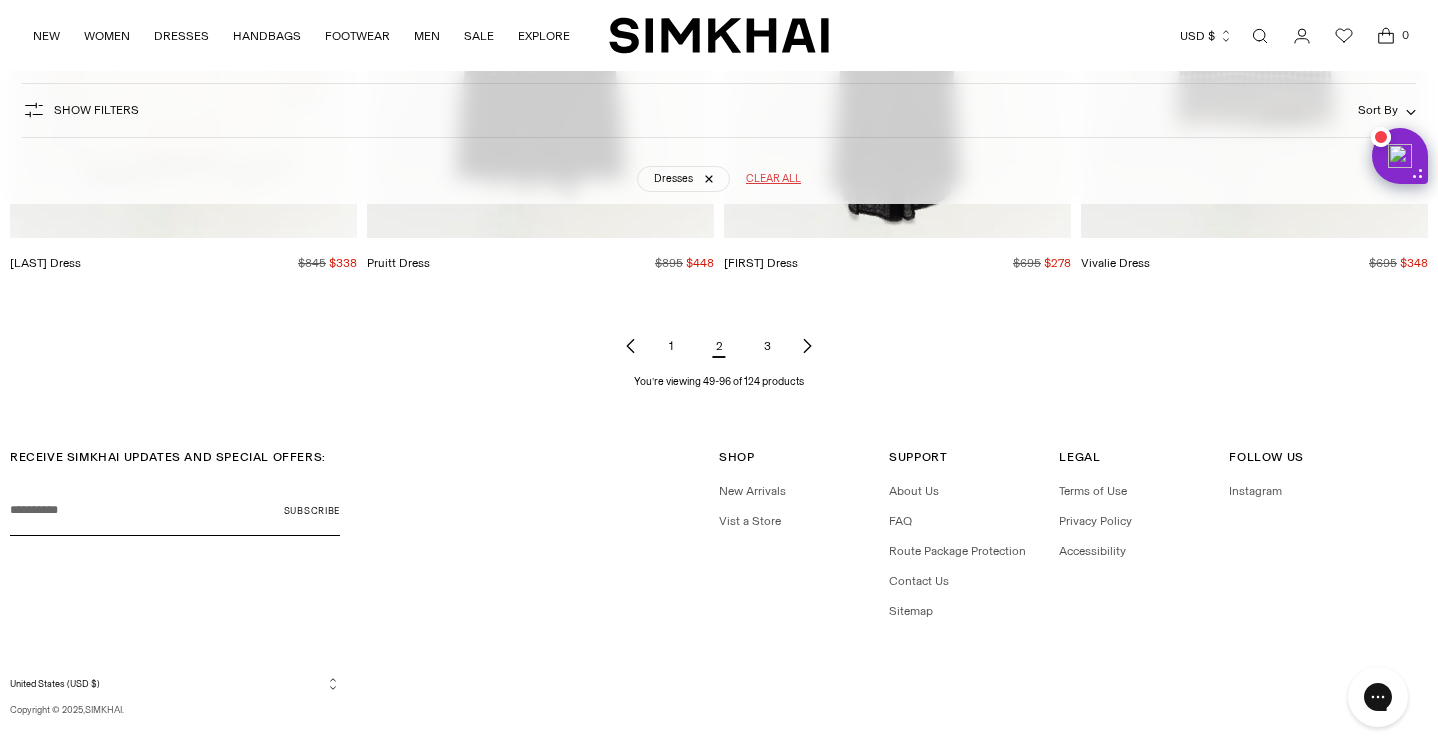 click on "3" at bounding box center [767, 346] 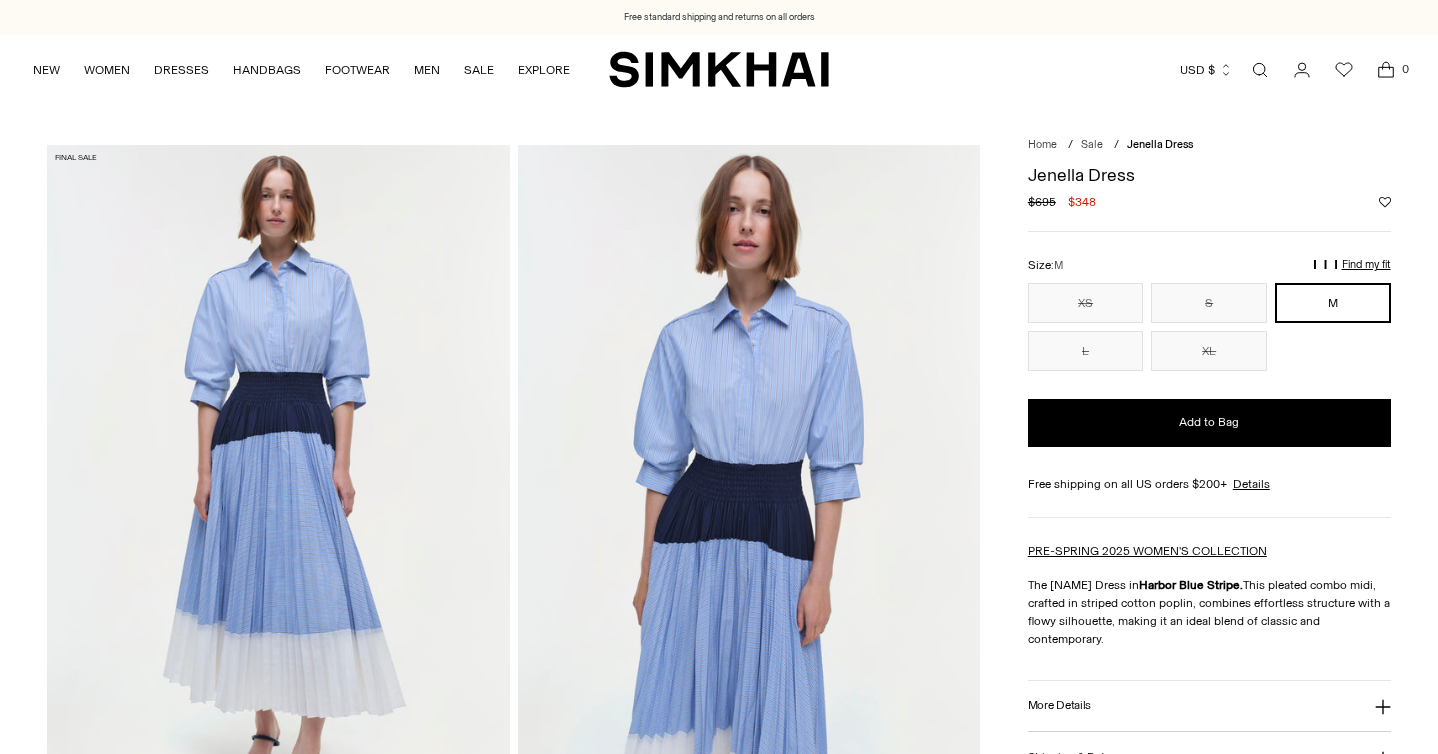 scroll, scrollTop: 0, scrollLeft: 0, axis: both 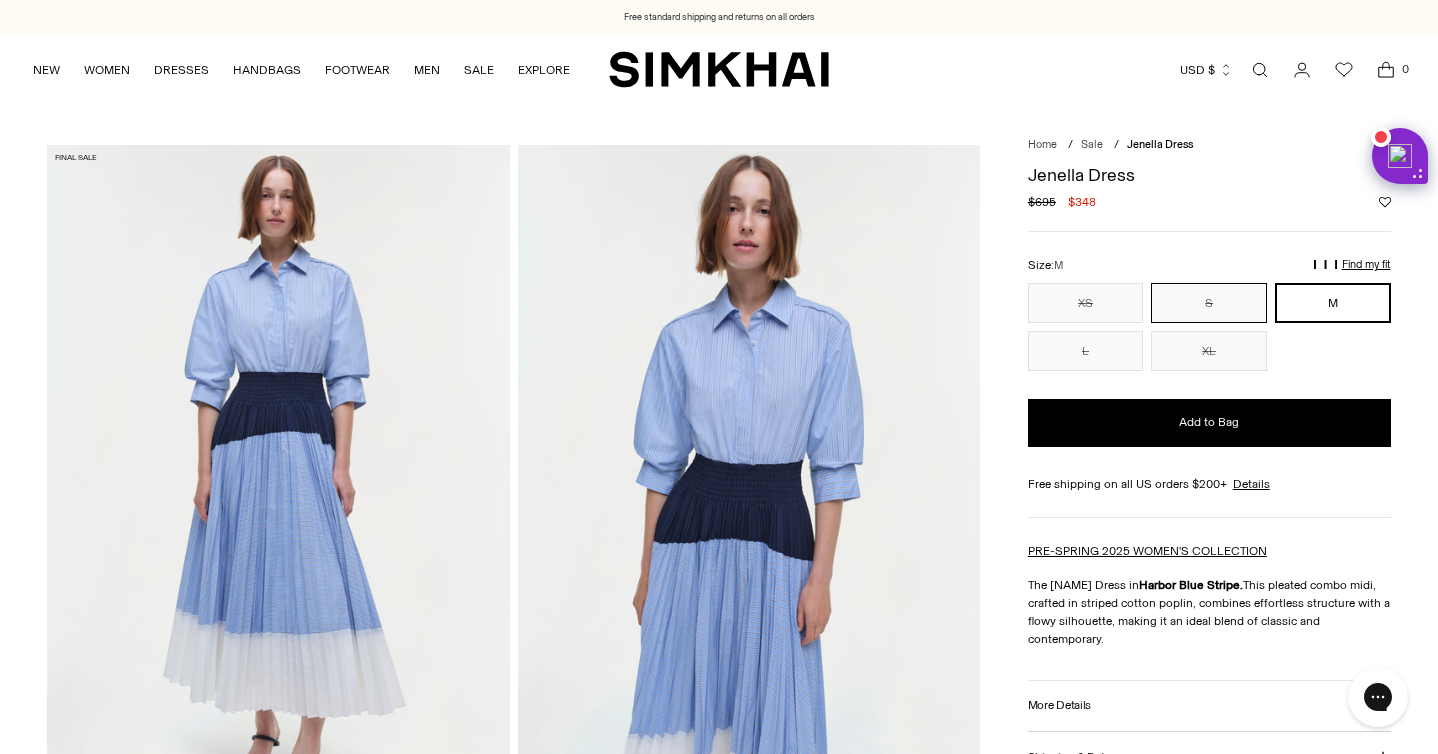 click on "S" at bounding box center [1209, 303] 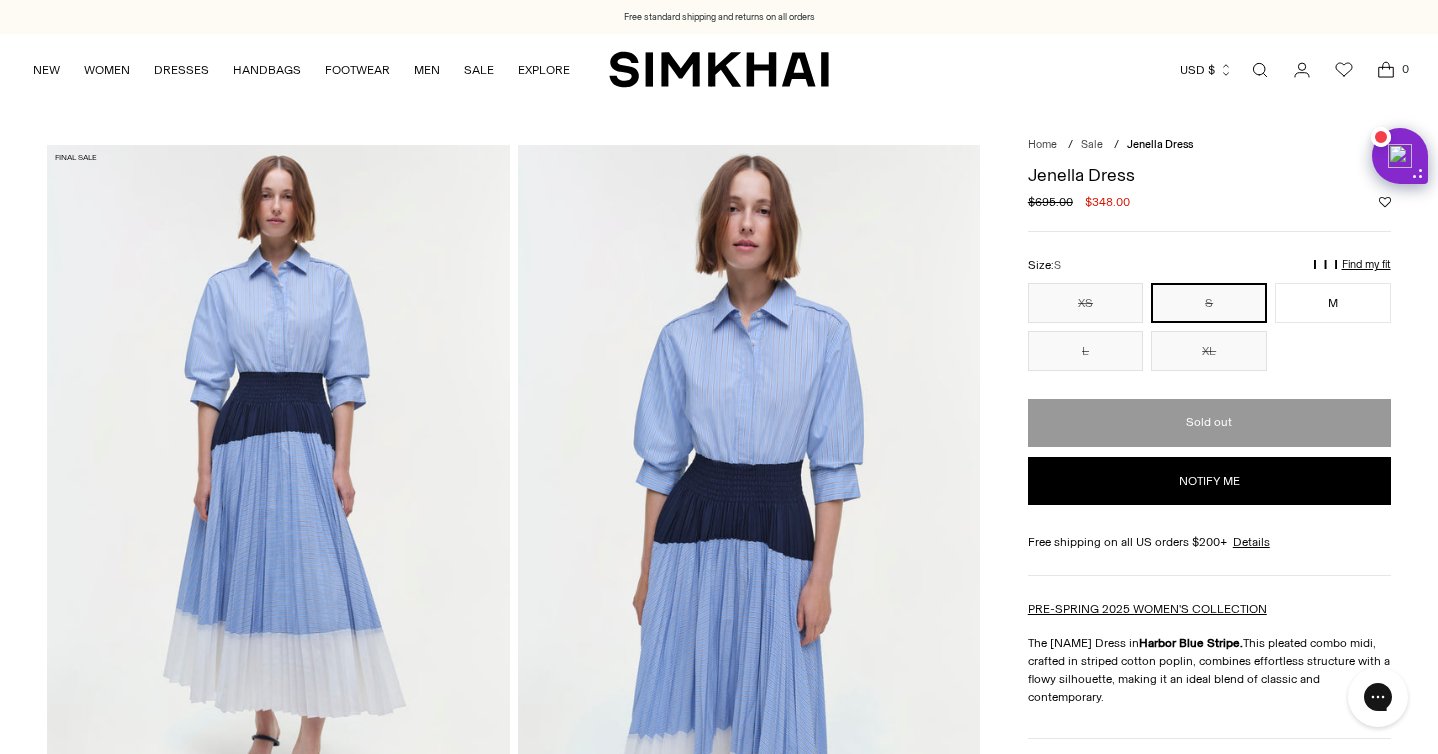 click on "Notify me" at bounding box center (1209, 481) 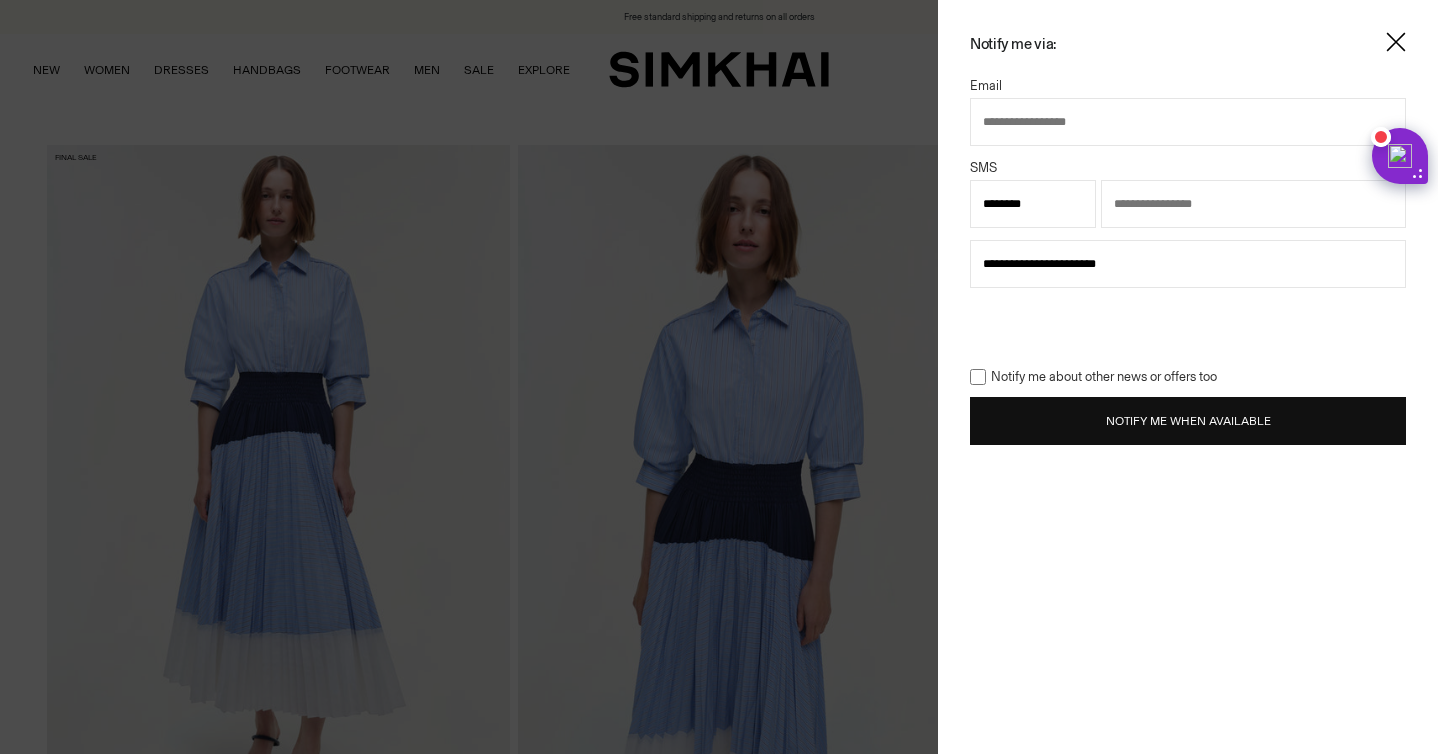 click on "Email" at bounding box center (1188, 86) 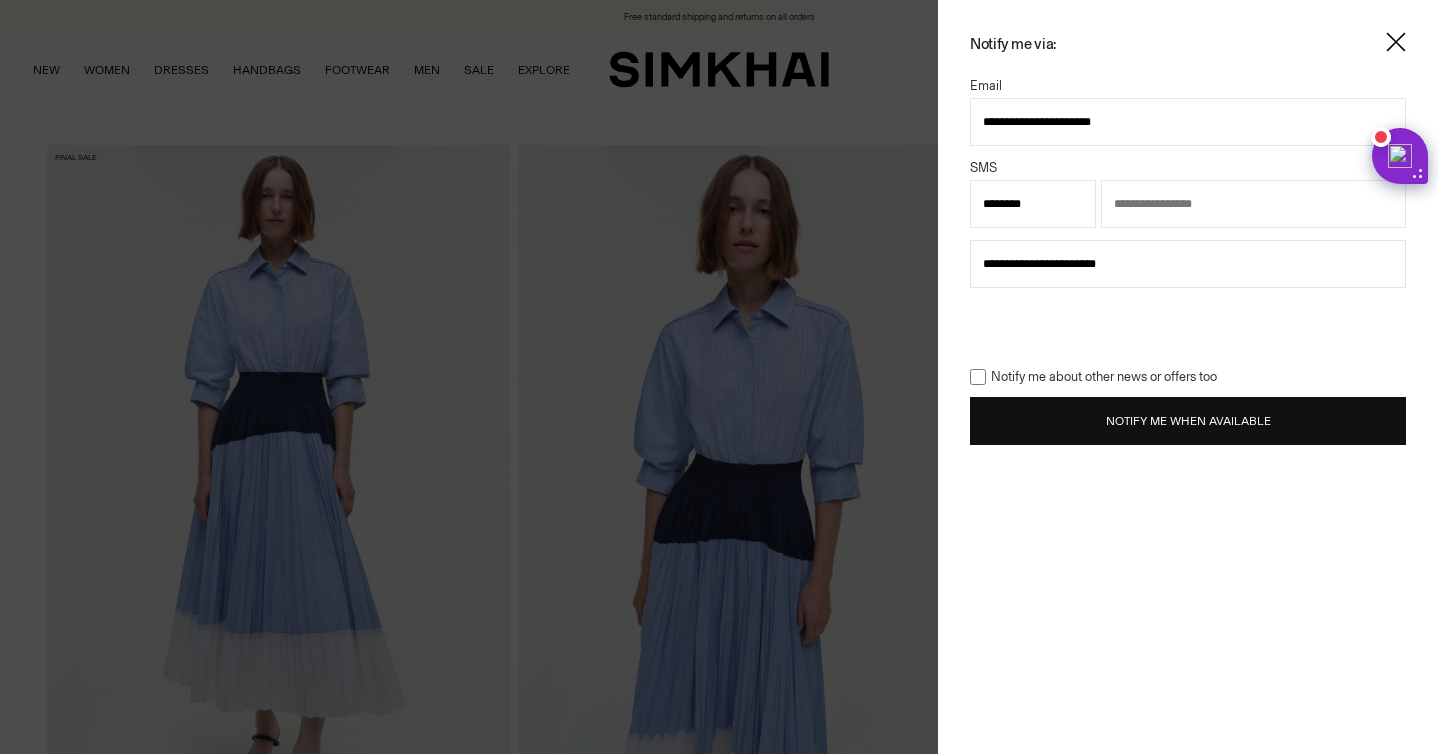 select on "**" 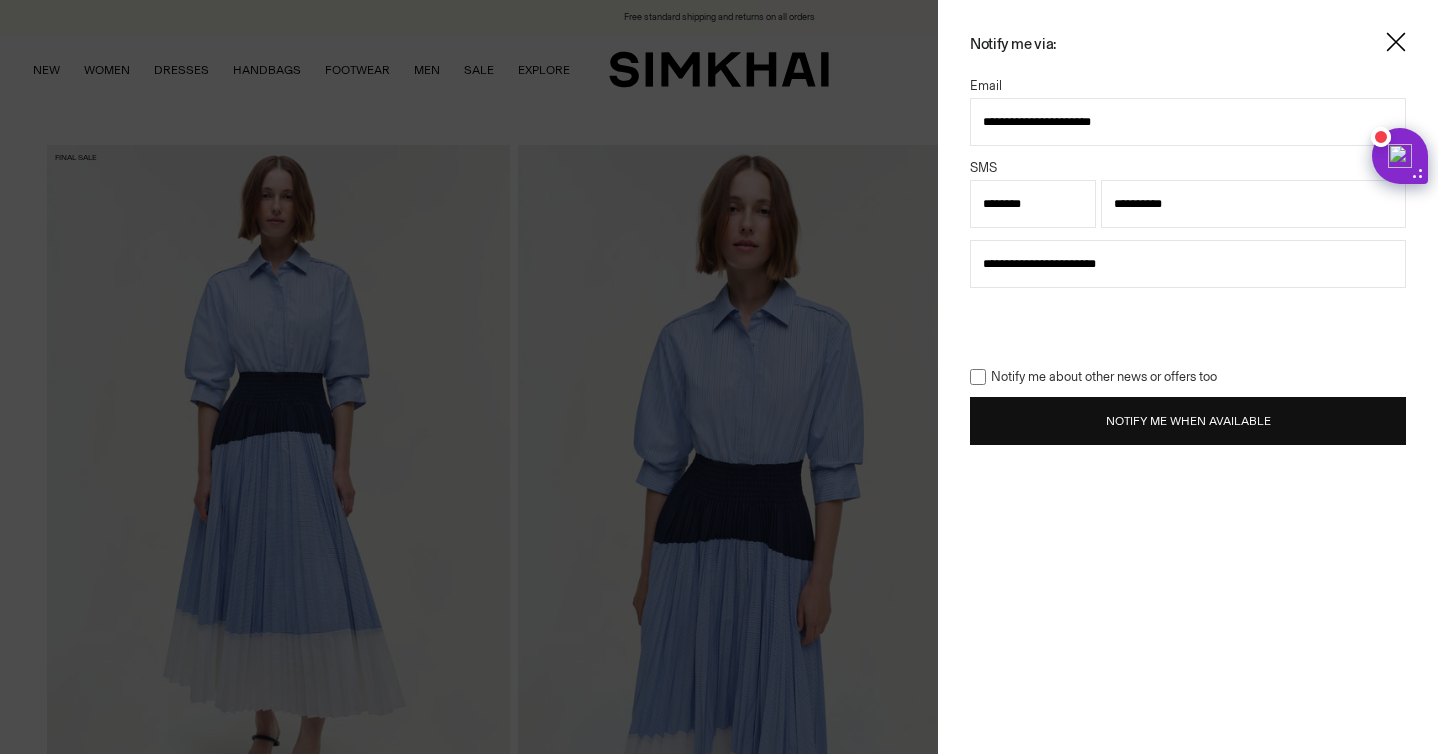 click on "**********" at bounding box center (1253, 204) 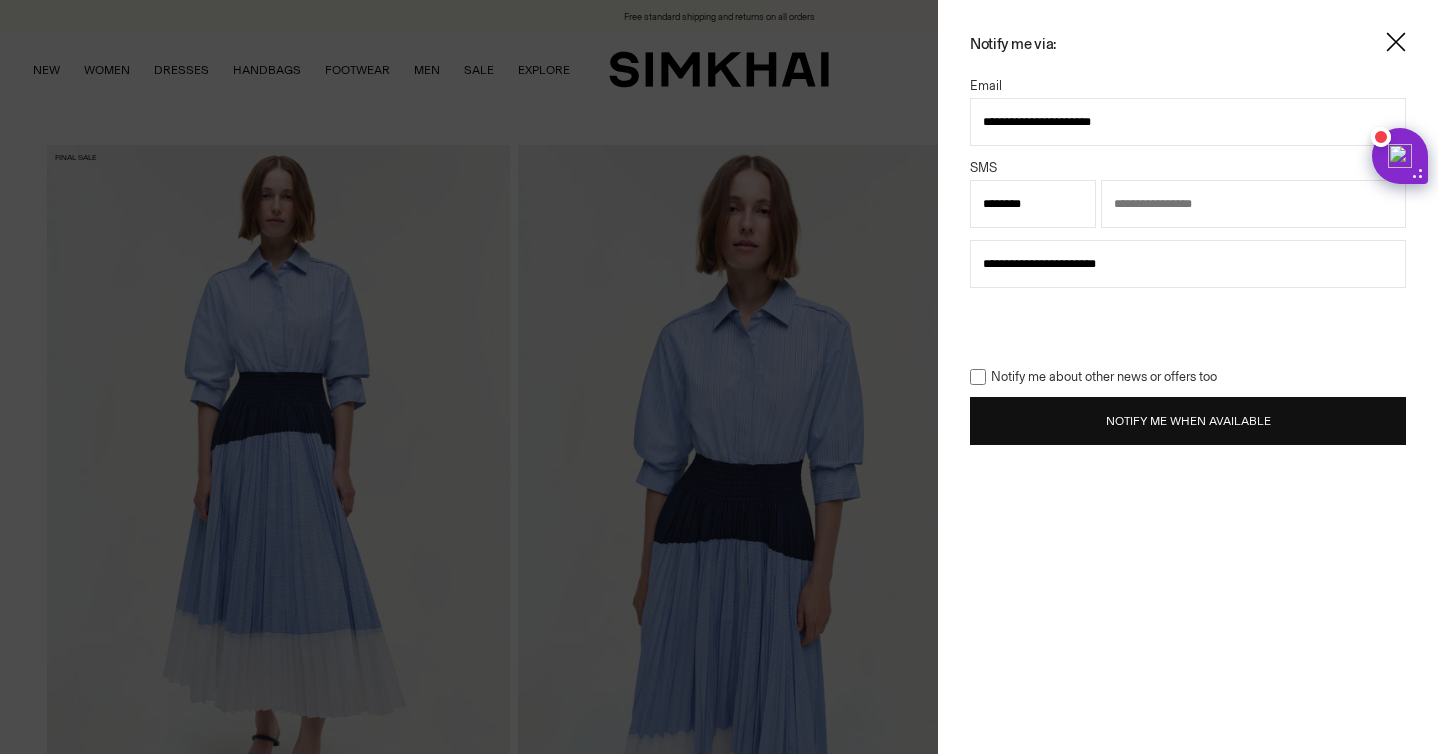 type 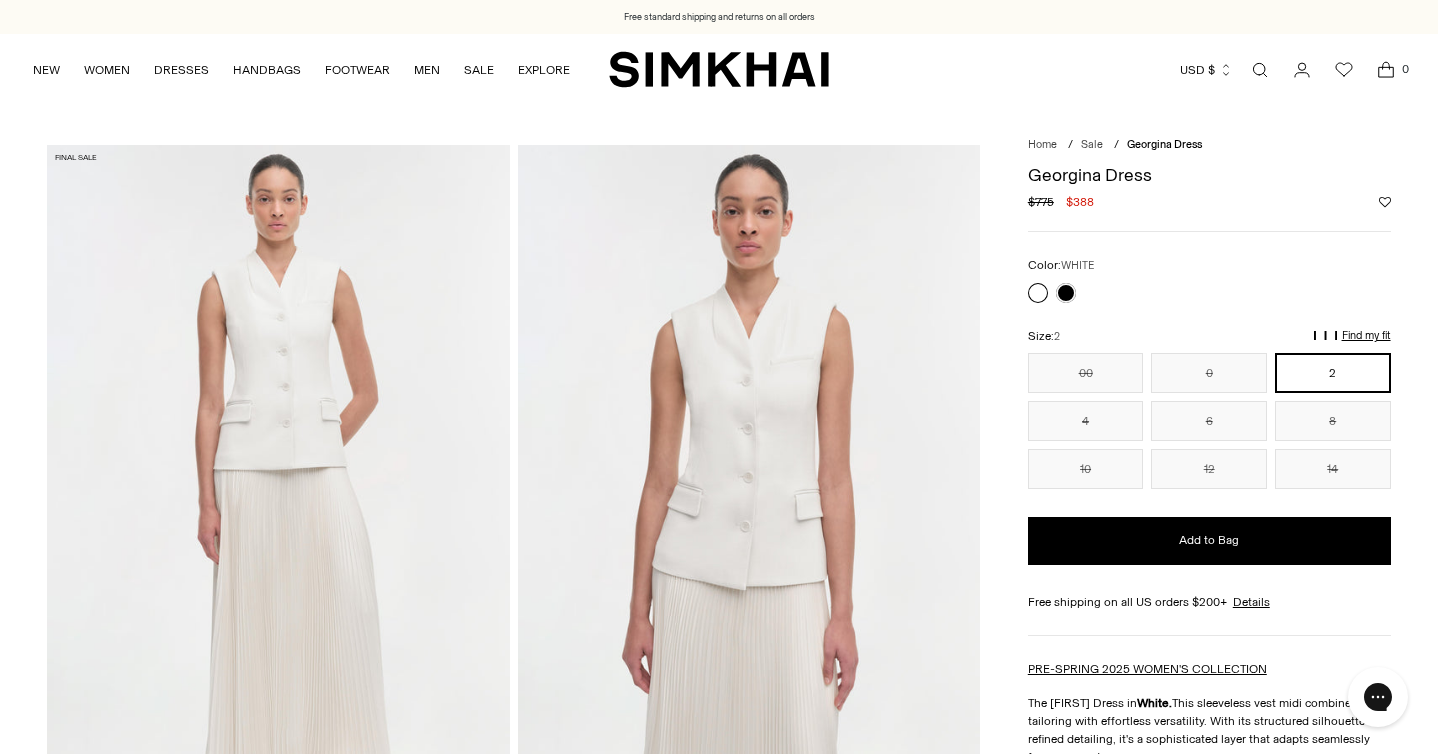 scroll, scrollTop: 0, scrollLeft: 0, axis: both 